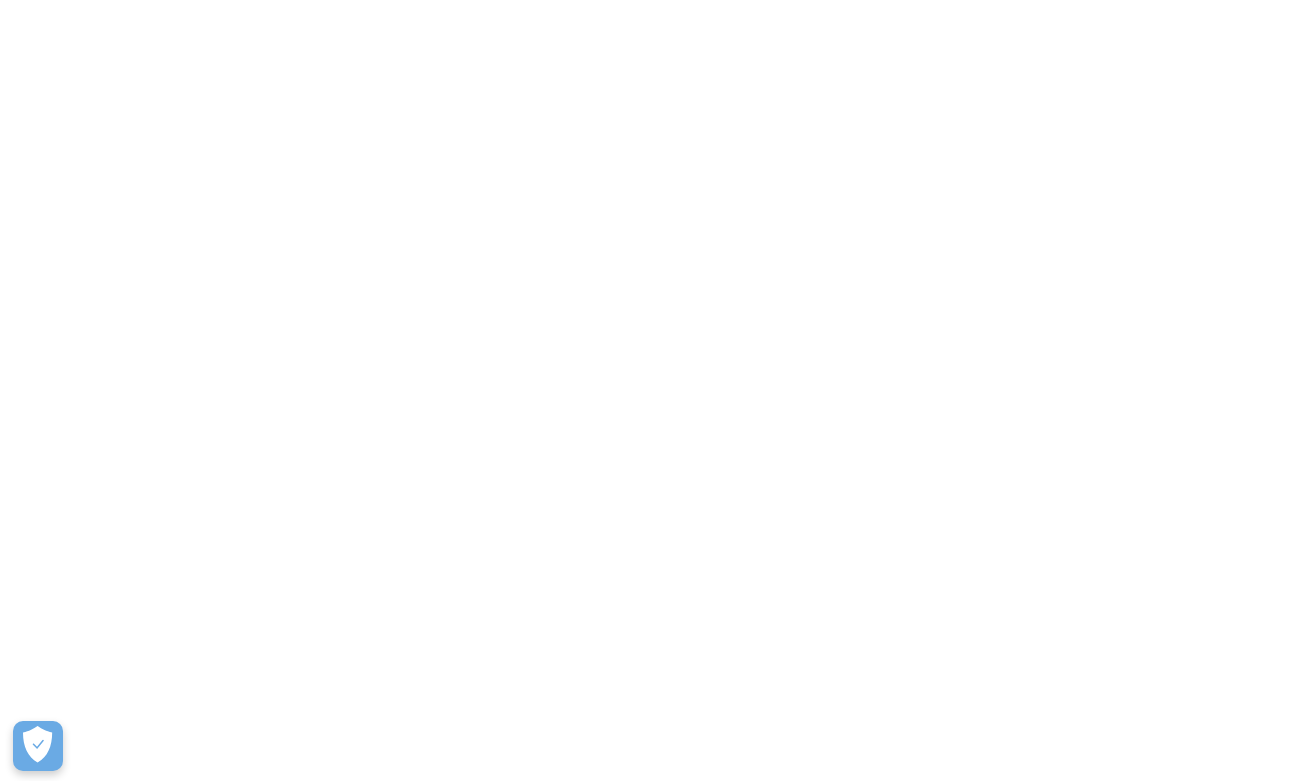 scroll, scrollTop: 0, scrollLeft: 0, axis: both 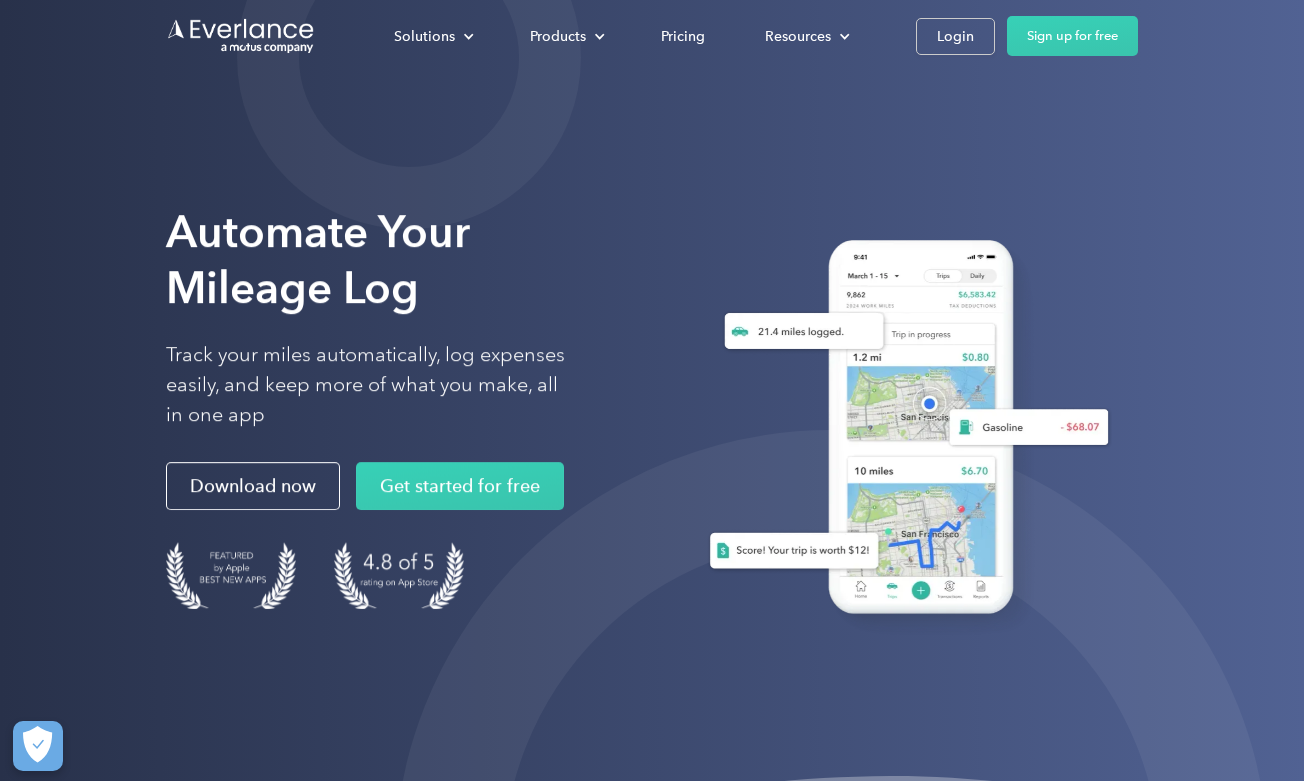 click on "Login" at bounding box center (955, 36) 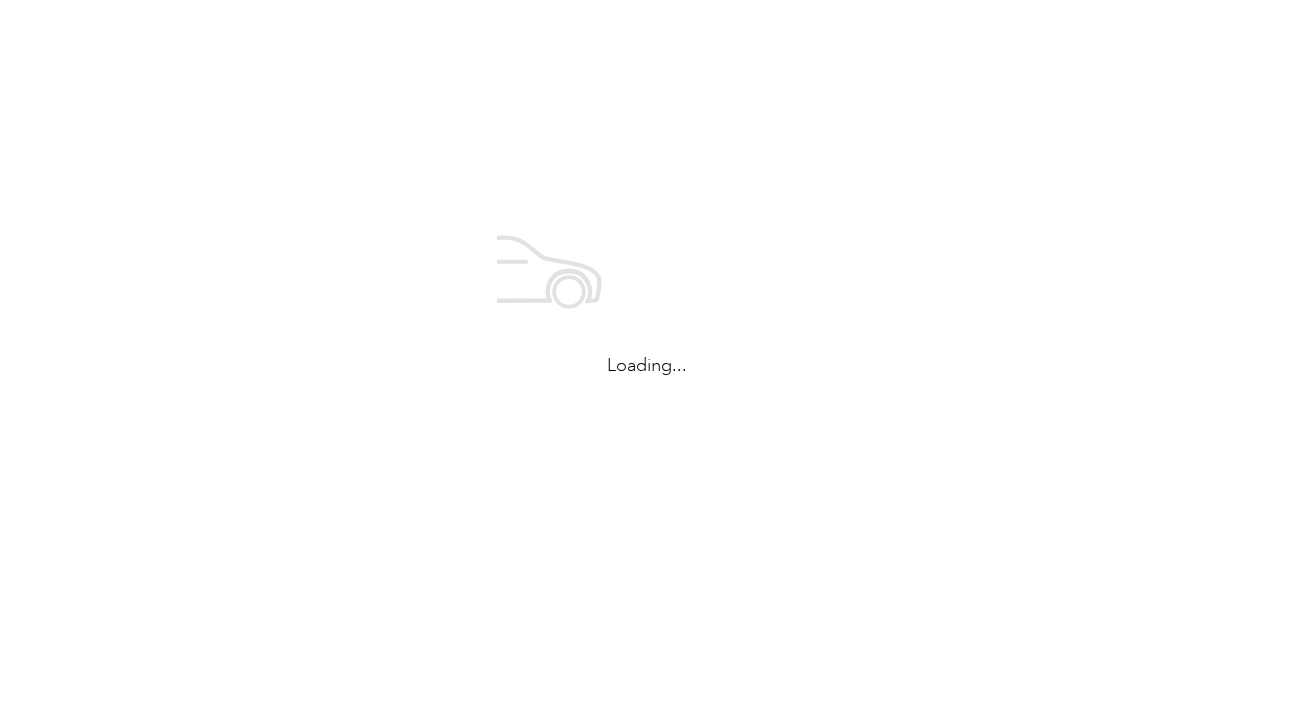 scroll, scrollTop: 0, scrollLeft: 0, axis: both 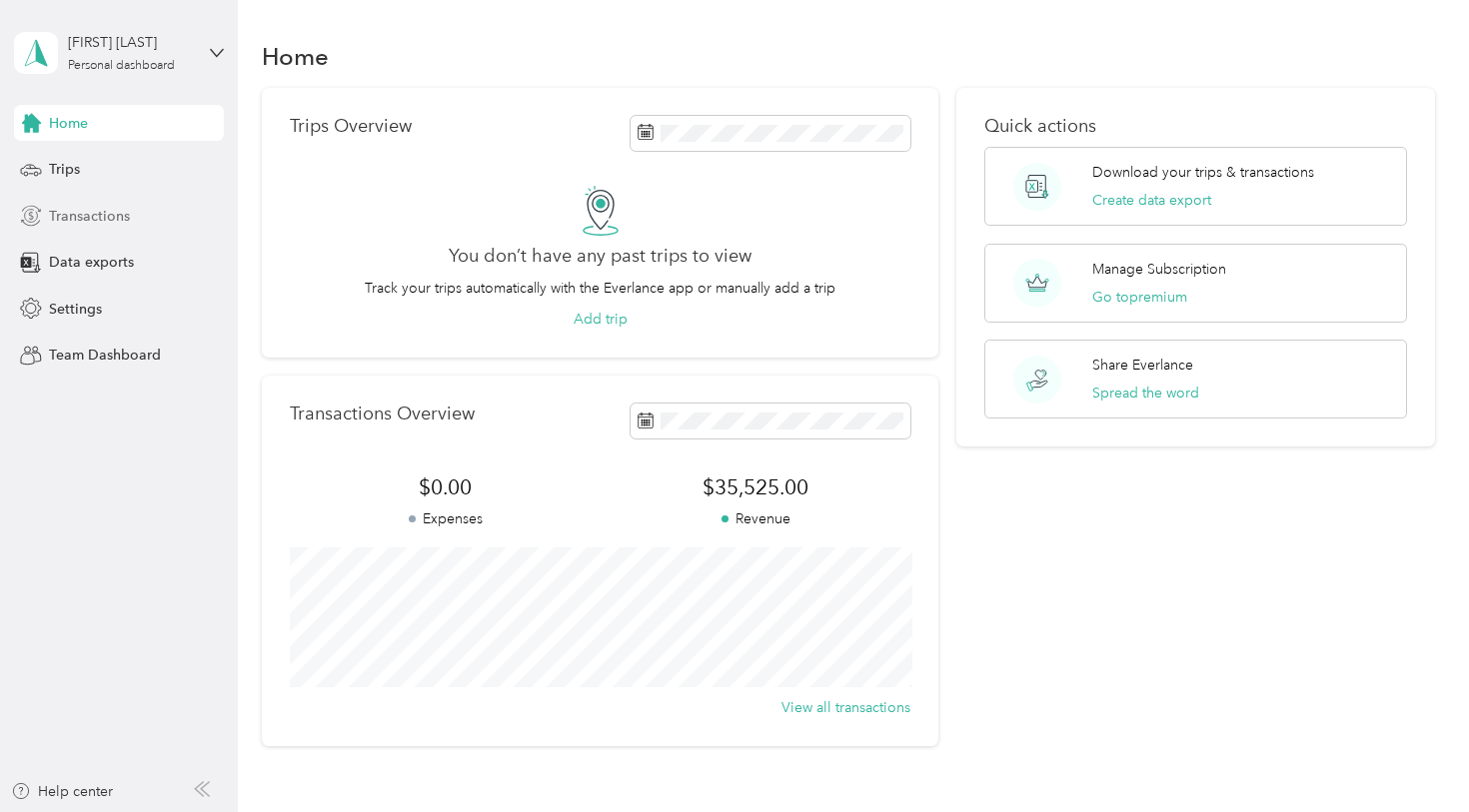 click on "Transactions" at bounding box center (89, 216) 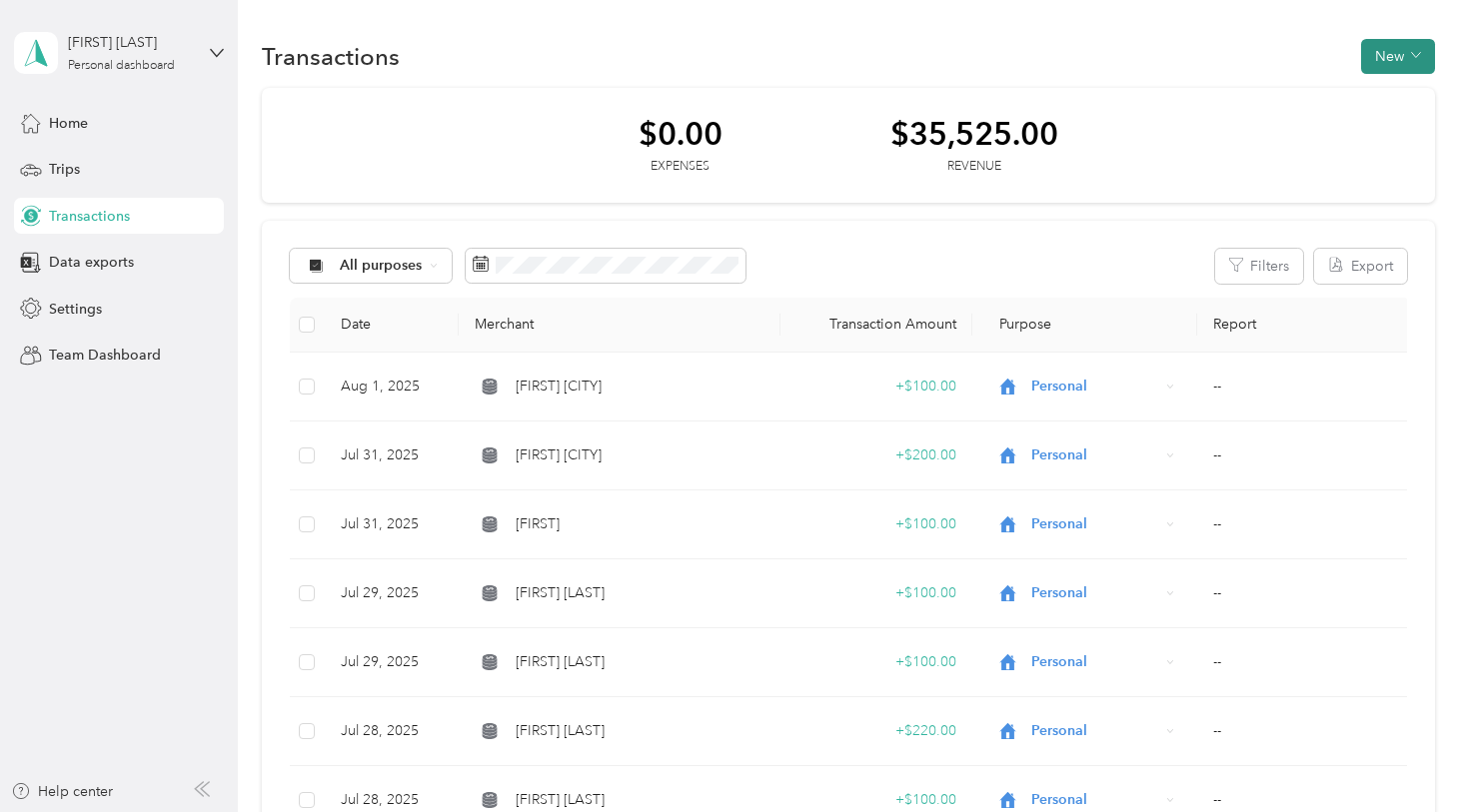 click on "New" at bounding box center [1398, 56] 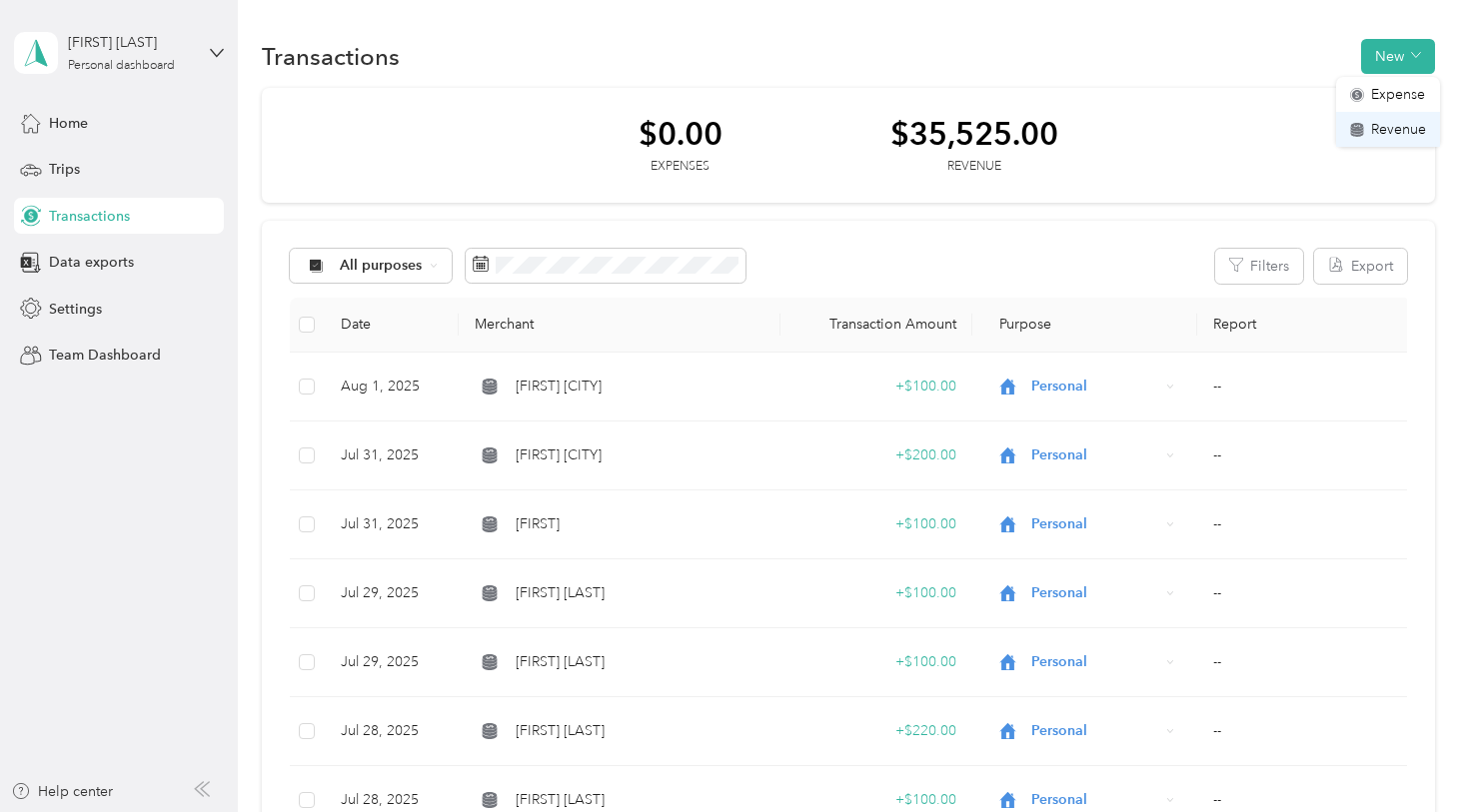 click on "Revenue" at bounding box center (1398, 129) 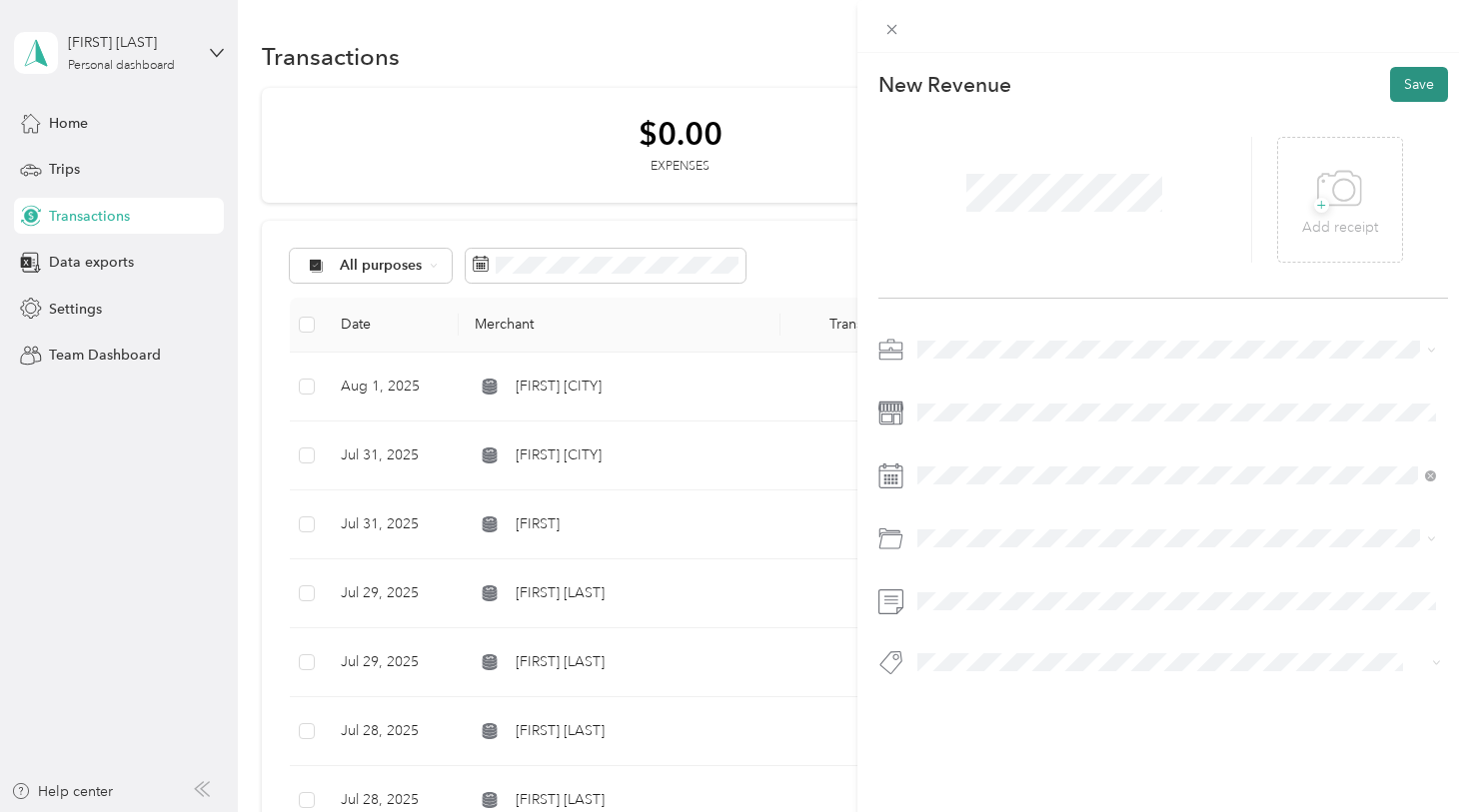 click on "Save" at bounding box center [1419, 84] 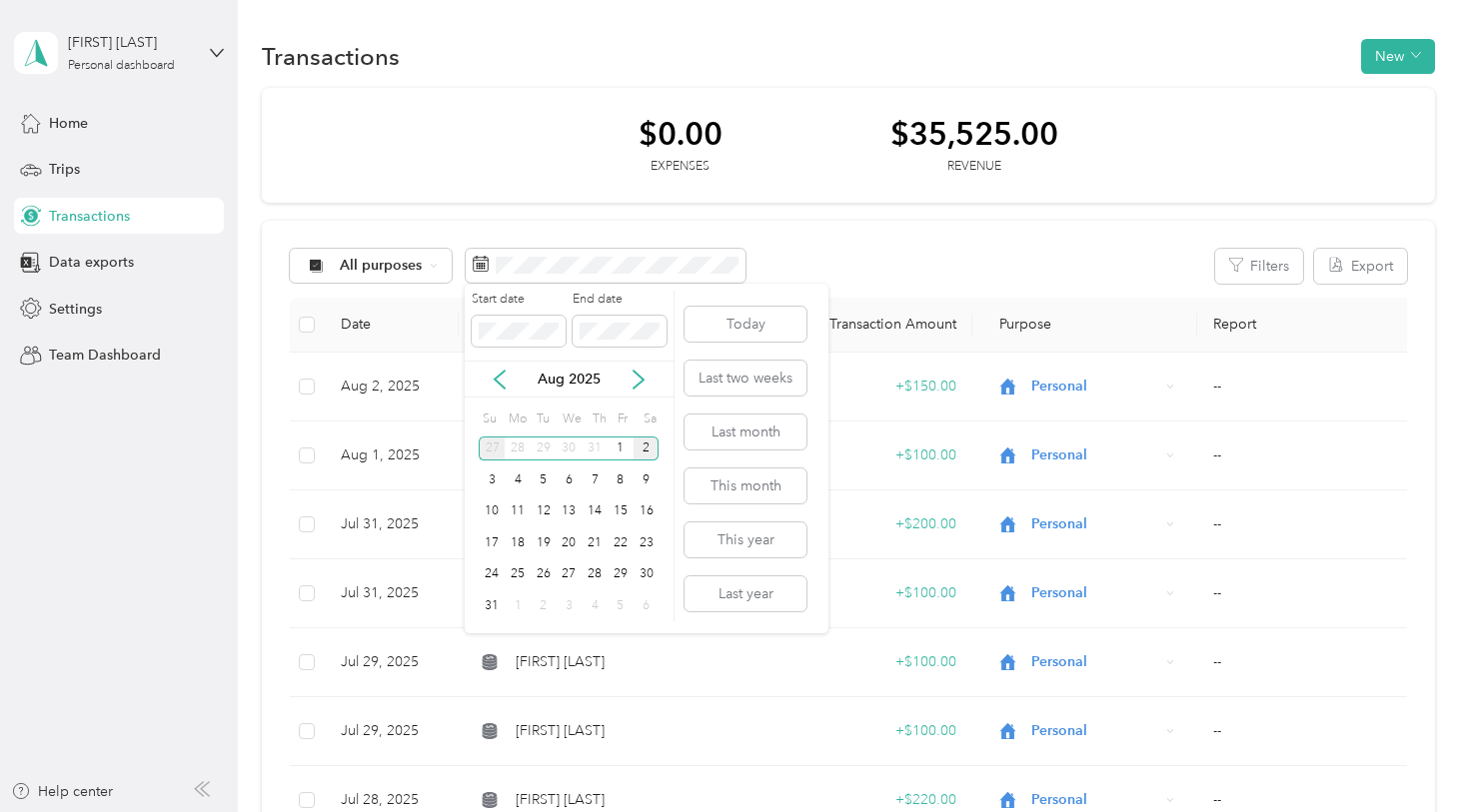 click on "27" at bounding box center (492, 448) 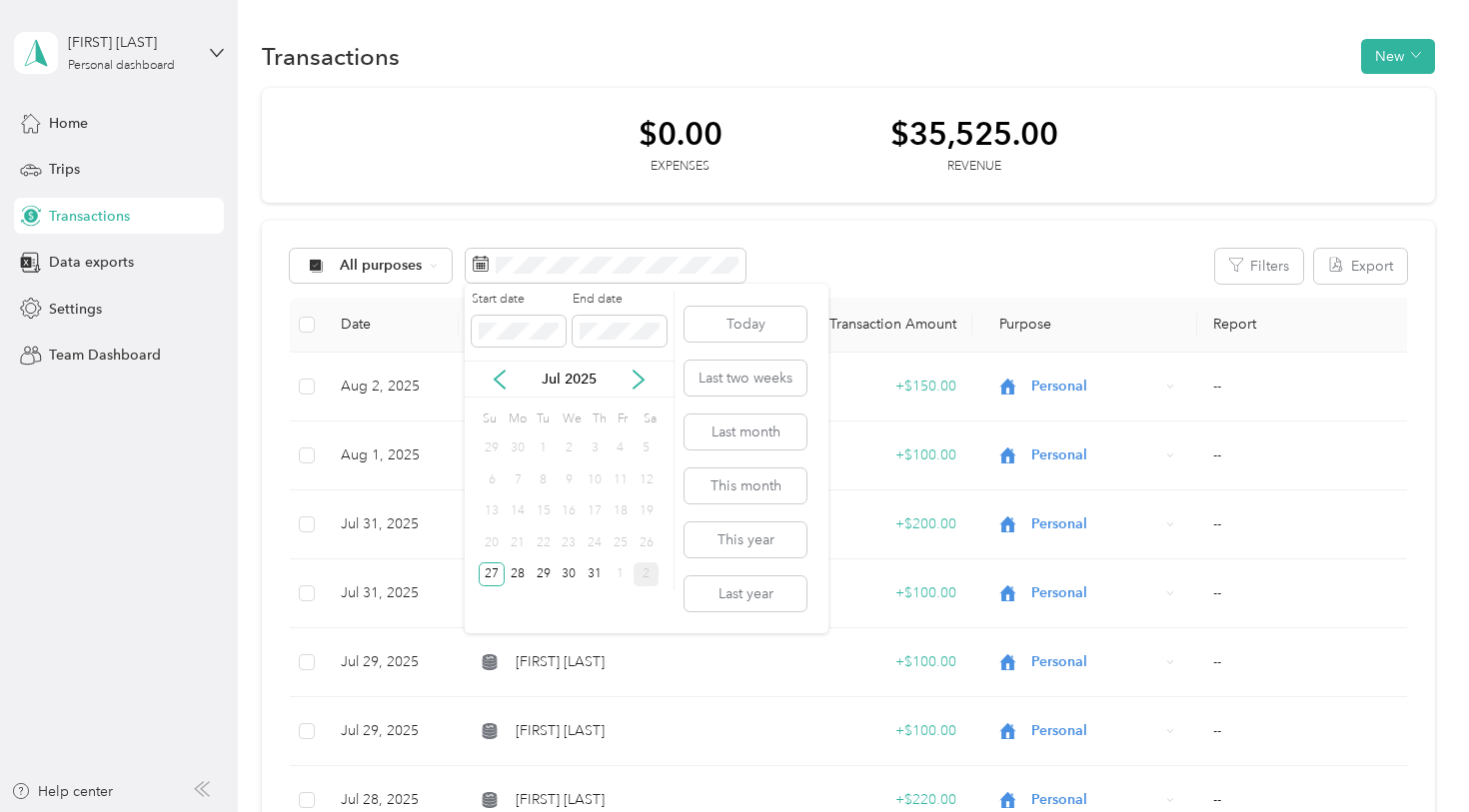 click on "2" at bounding box center [647, 574] 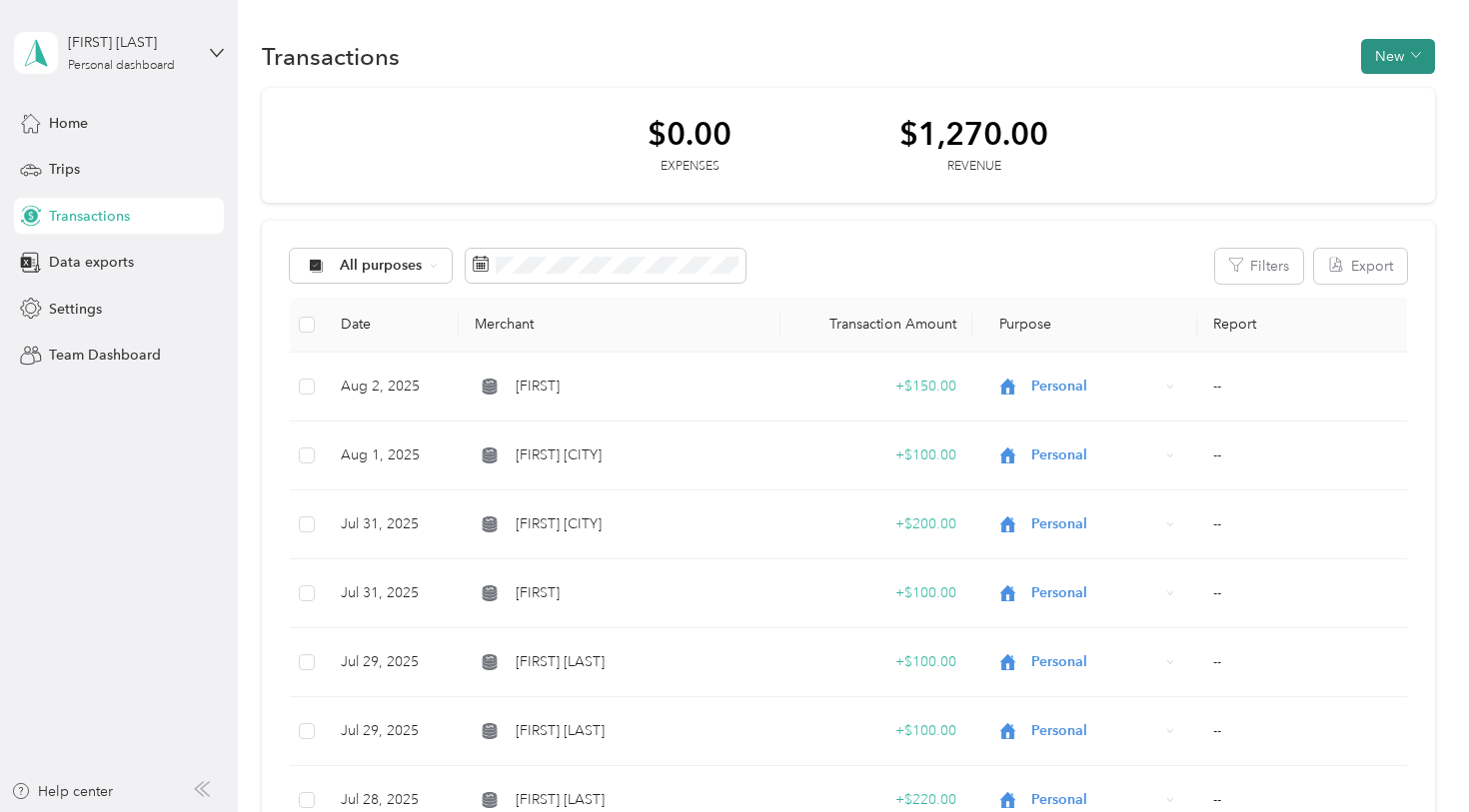 click on "New" at bounding box center [1398, 56] 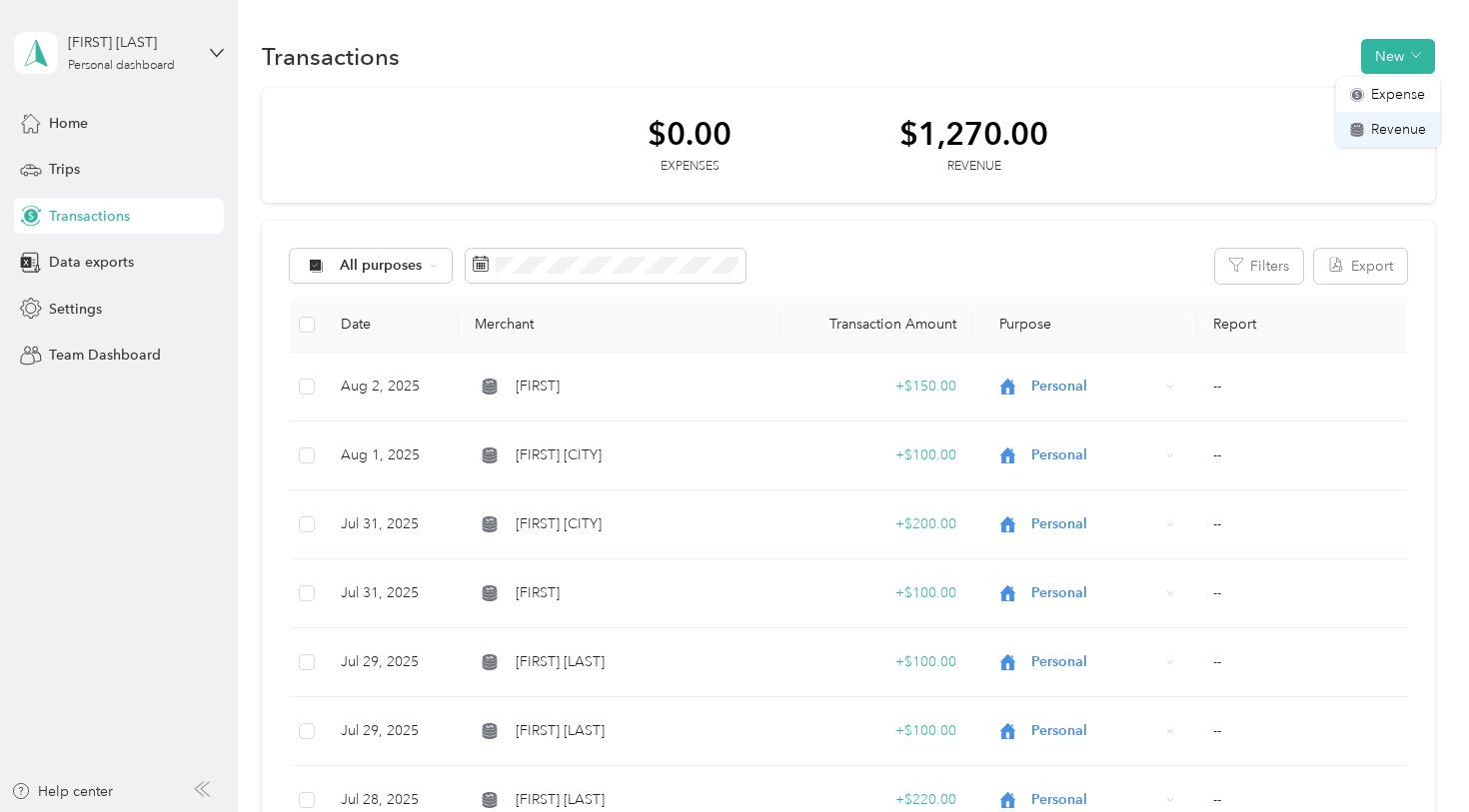 click on "Revenue" at bounding box center (1398, 129) 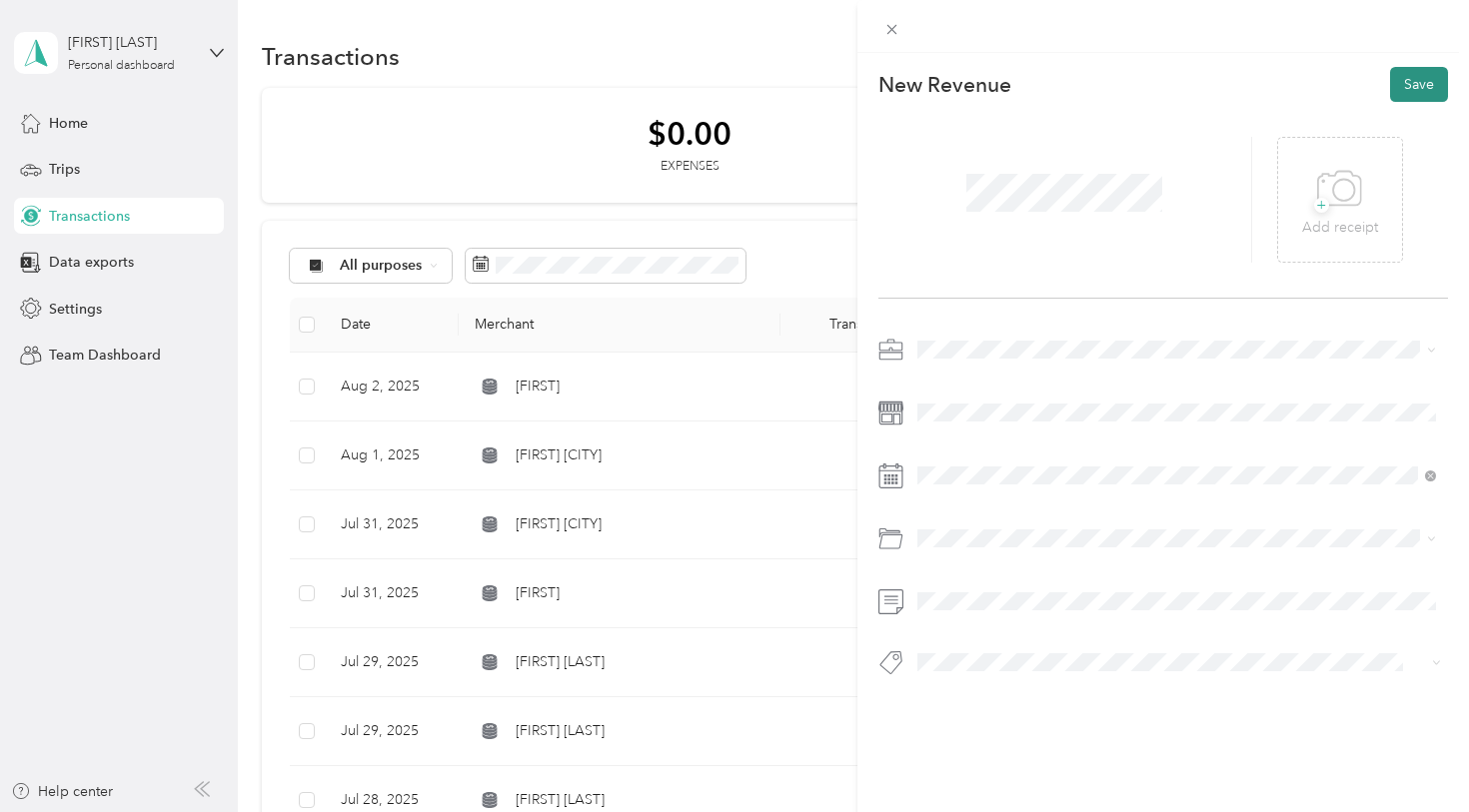 click on "Save" at bounding box center [1419, 84] 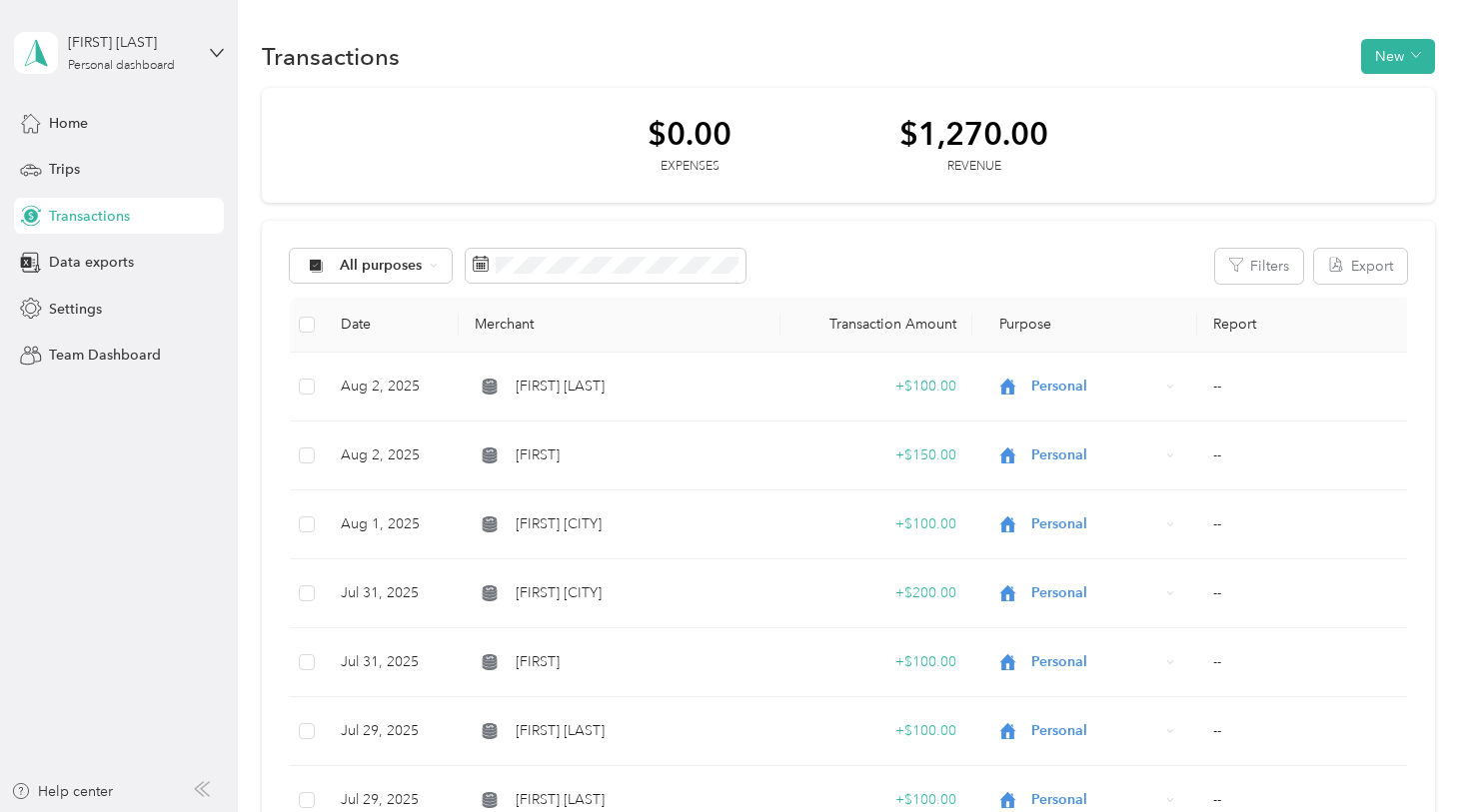 click on "Transactions New $0.00 Expenses $1,270.00 Revenue All purposes Filters Export Date Merchant Transaction Amount Purpose Report             Aug 2, 2025 Willian Wagner +  $100.00 Personal -- Aug 2, 2025 Connor +  $150.00 Personal -- Aug 1, 2025 Dan New Paltz +  $100.00 Personal -- Jul 31, 2025 Ed Columbia County +  $200.00 Personal -- Jul 31, 2025 Brent +  $100.00 Personal -- Jul 29, 2025 Tim Tetons +  $100.00 Personal -- Jul 29, 2025 Liam Irishboy +  $100.00 Personal -- Jul 28, 2025 Pat Rowan +  $220.00 Personal -- Jul 28, 2025 Donald Stapchuck +  $100.00 Personal -- Jul 27, 2025 Tom Smith Columbia County +  $100.00 Personal -- Jul 27, 2025 Sam Desarno +  $100.00 Personal --" at bounding box center (848, 649) 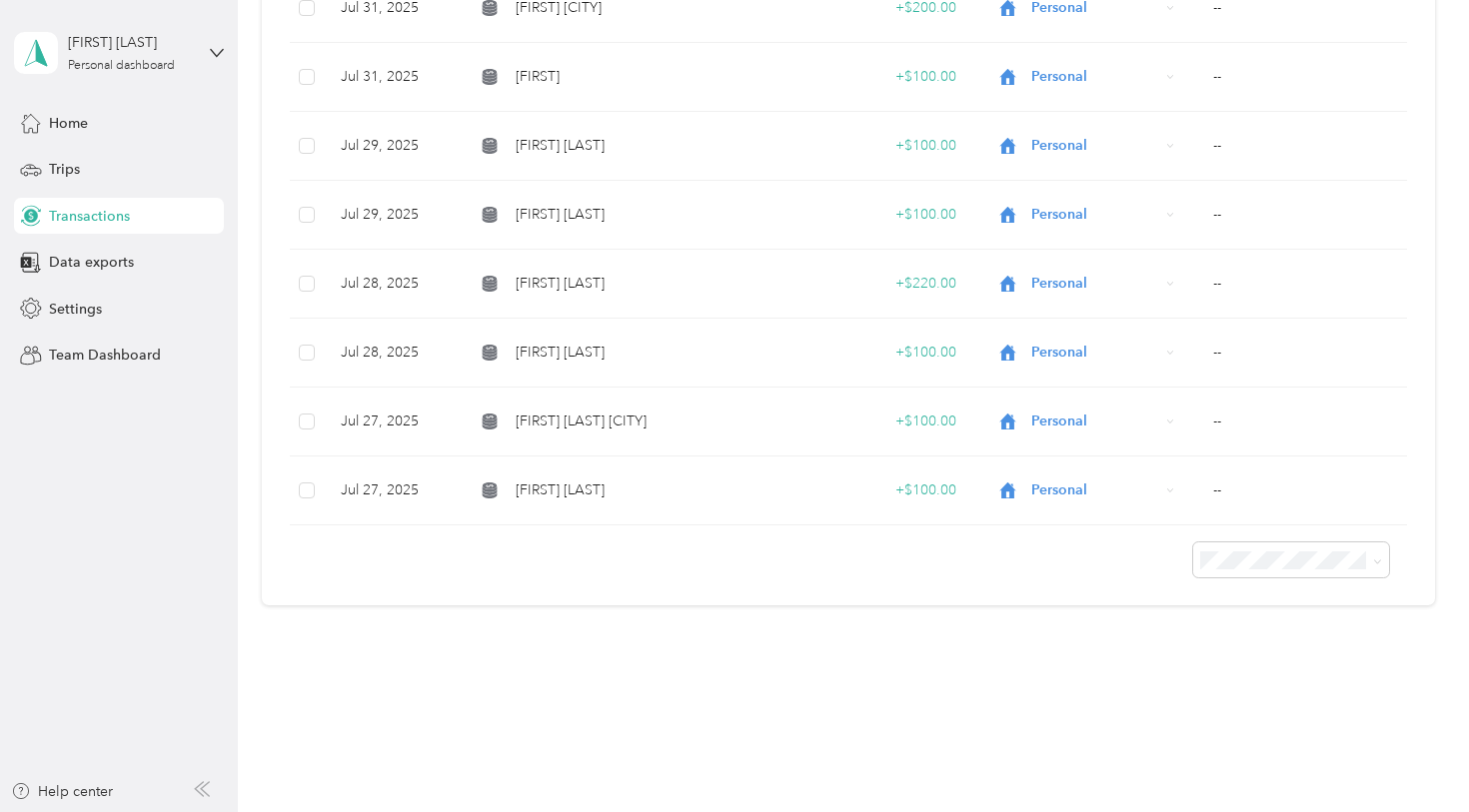 scroll, scrollTop: 584, scrollLeft: 0, axis: vertical 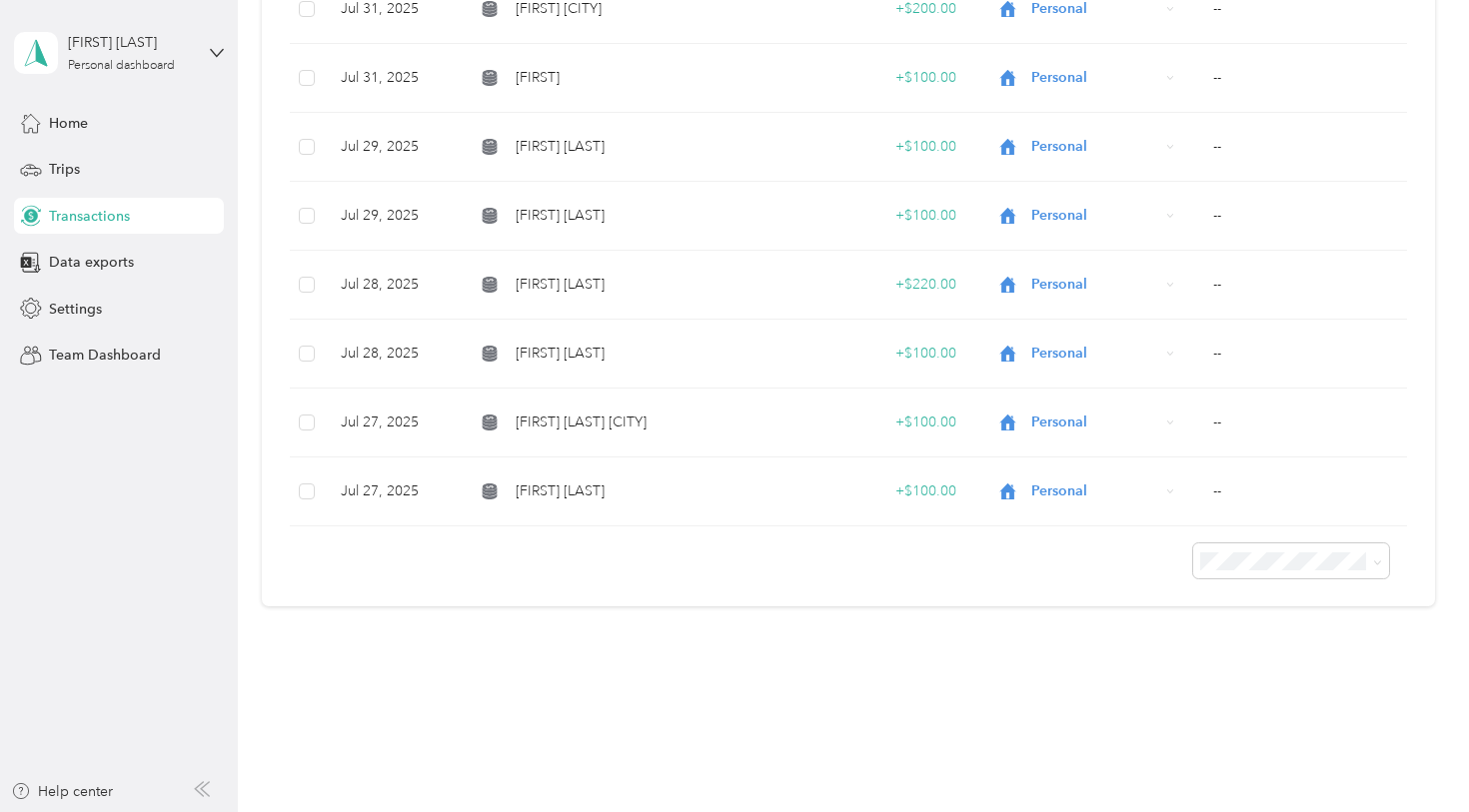 click on "Transactions New $0.00 Expenses $1,270.00 Revenue All purposes Filters Export Date Merchant Transaction Amount Purpose Report             Aug 2, 2025 Willian Wagner +  $100.00 Personal -- Aug 2, 2025 Connor +  $150.00 Personal -- Aug 1, 2025 Dan New Paltz +  $100.00 Personal -- Jul 31, 2025 Ed Columbia County +  $200.00 Personal -- Jul 31, 2025 Brent +  $100.00 Personal -- Jul 29, 2025 Tim Tetons +  $100.00 Personal -- Jul 29, 2025 Liam Irishboy +  $100.00 Personal -- Jul 28, 2025 Pat Rowan +  $220.00 Personal -- Jul 28, 2025 Donald Stapchuck +  $100.00 Personal -- Jul 27, 2025 Tom Smith Columbia County +  $100.00 Personal -- Jul 27, 2025 Sam Desarno +  $100.00 Personal --" at bounding box center (848, 65) 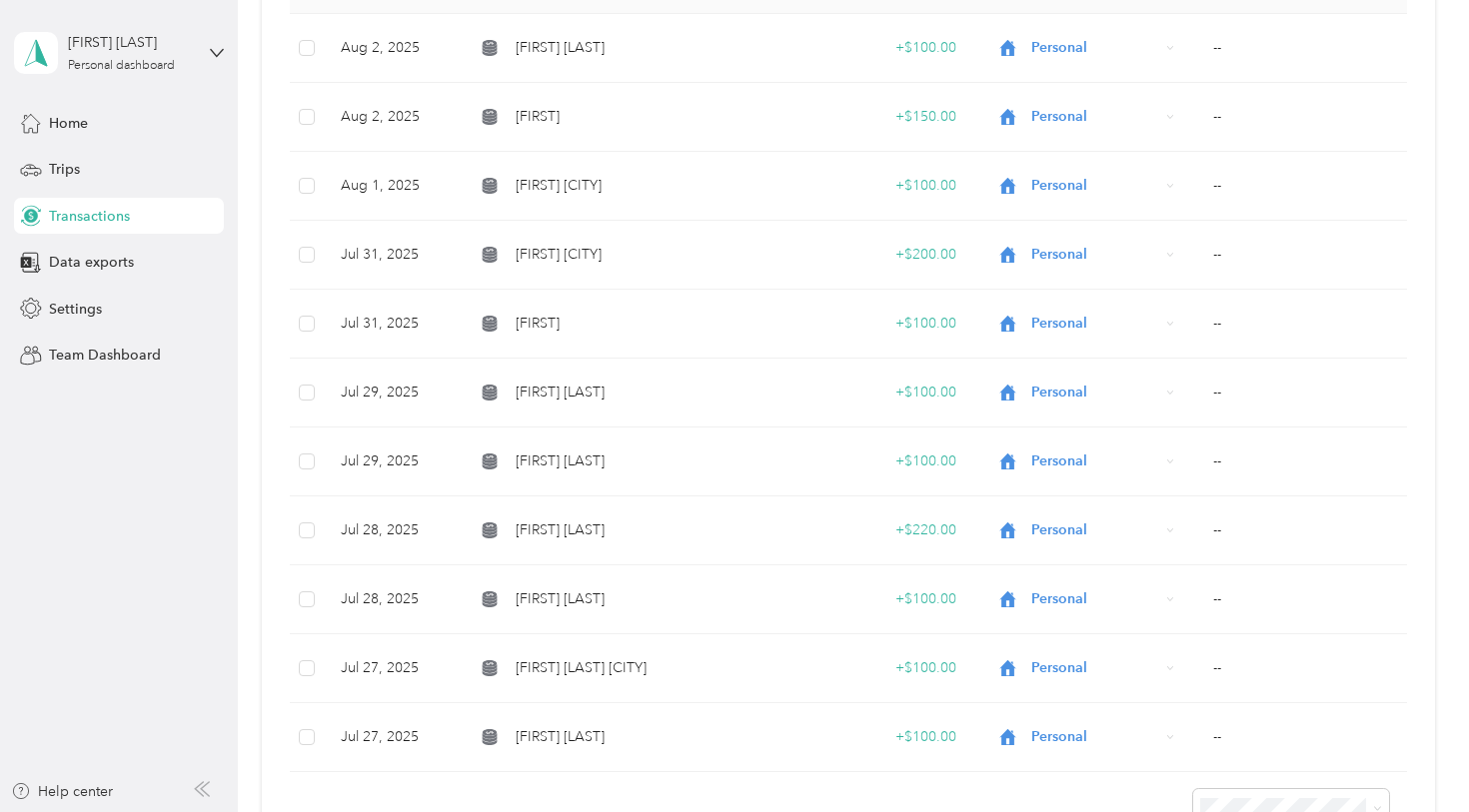 scroll, scrollTop: 343, scrollLeft: 0, axis: vertical 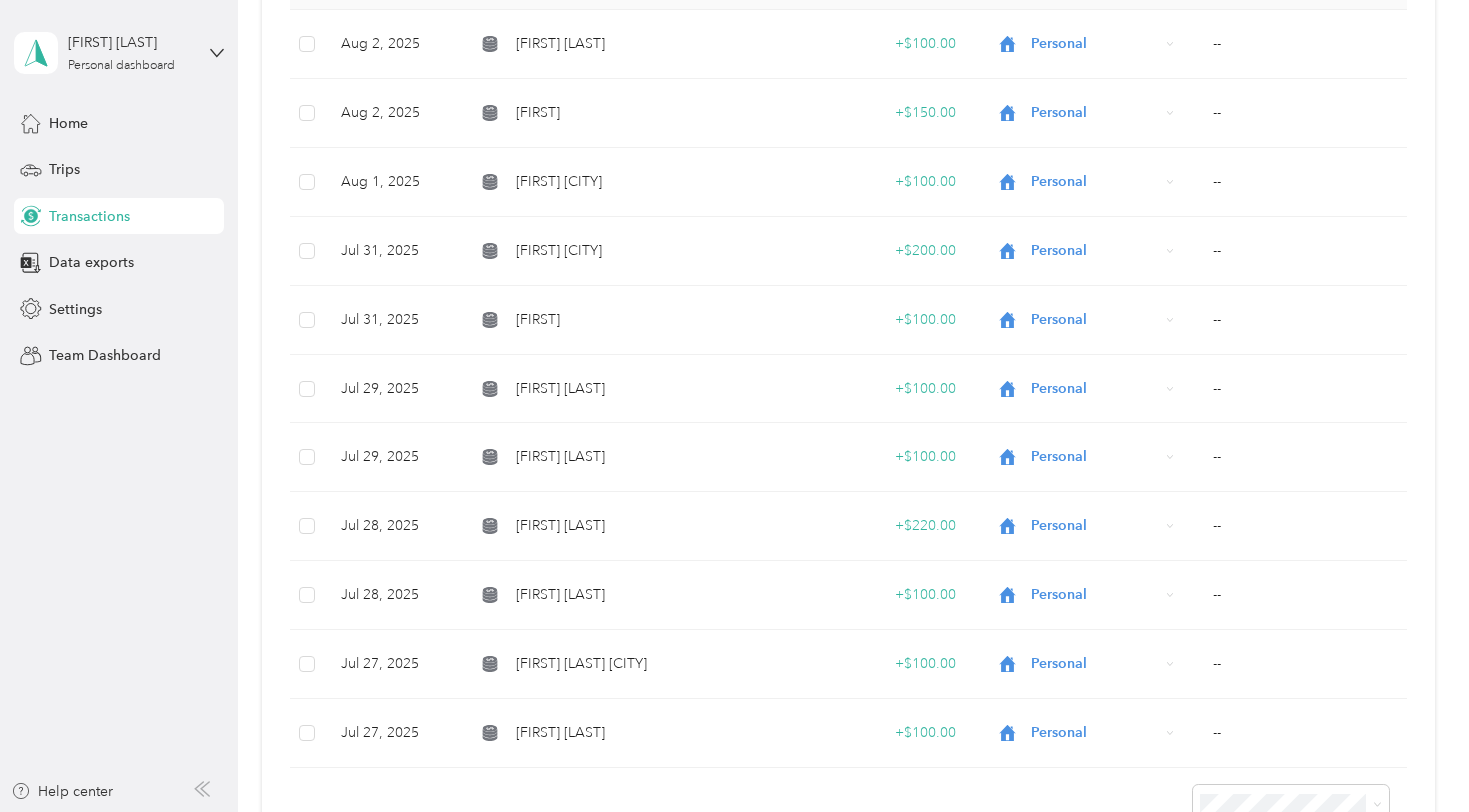 click on "Transactions New $0.00 Expenses $1,270.00 Revenue All purposes Filters Export Date Merchant Transaction Amount Purpose Report             Aug 2, 2025 Willian Wagner +  $100.00 Personal -- Aug 2, 2025 Connor +  $150.00 Personal -- Aug 1, 2025 Dan New Paltz +  $100.00 Personal -- Jul 31, 2025 Ed Columbia County +  $200.00 Personal -- Jul 31, 2025 Brent +  $100.00 Personal -- Jul 29, 2025 Tim Tetons +  $100.00 Personal -- Jul 29, 2025 Liam Irishboy +  $100.00 Personal -- Jul 28, 2025 Pat Rowan +  $220.00 Personal -- Jul 28, 2025 Donald Stapchuck +  $100.00 Personal -- Jul 27, 2025 Tom Smith Columbia County +  $100.00 Personal -- Jul 27, 2025 Sam Desarno +  $100.00 Personal --" at bounding box center [848, 307] 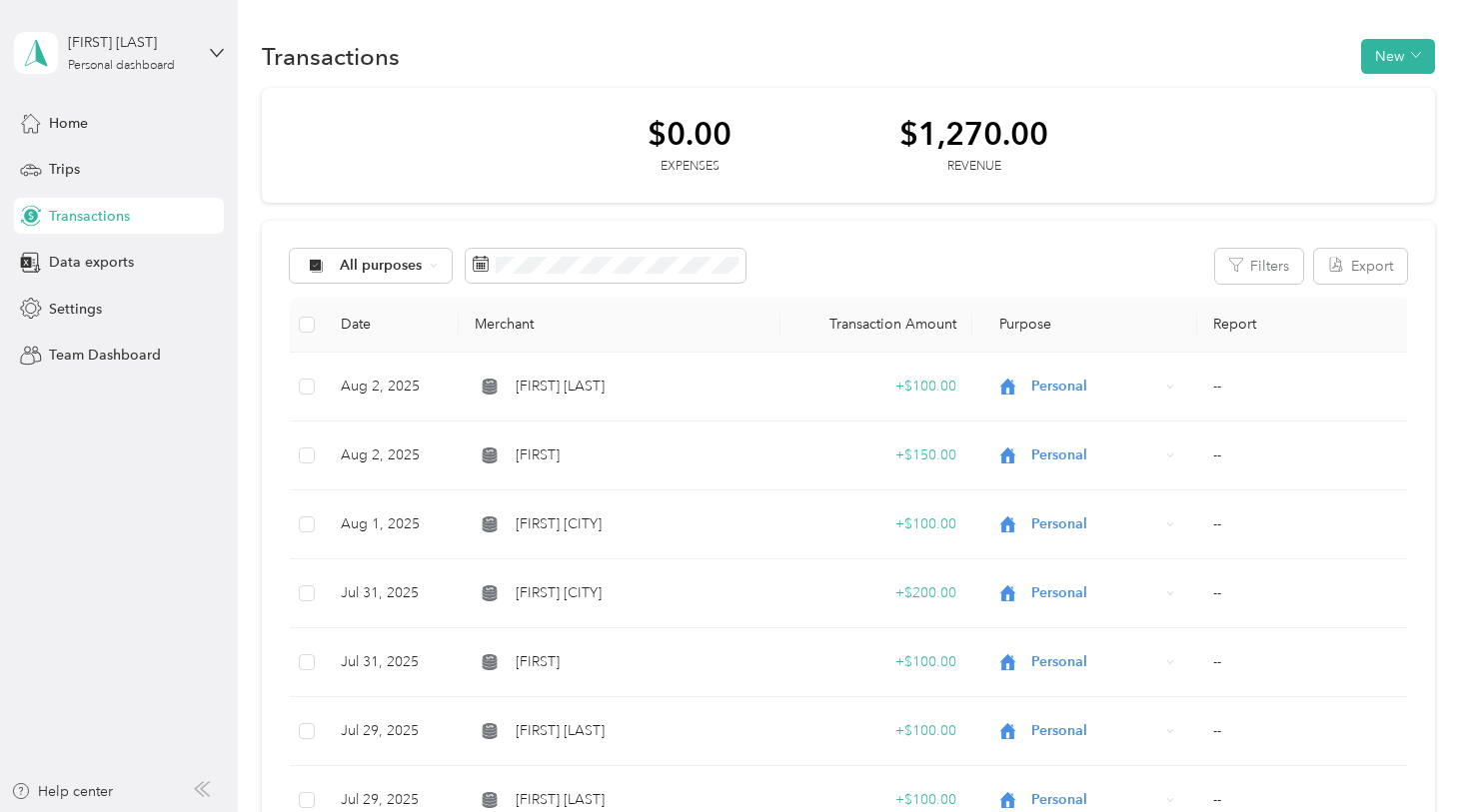 scroll, scrollTop: 0, scrollLeft: 0, axis: both 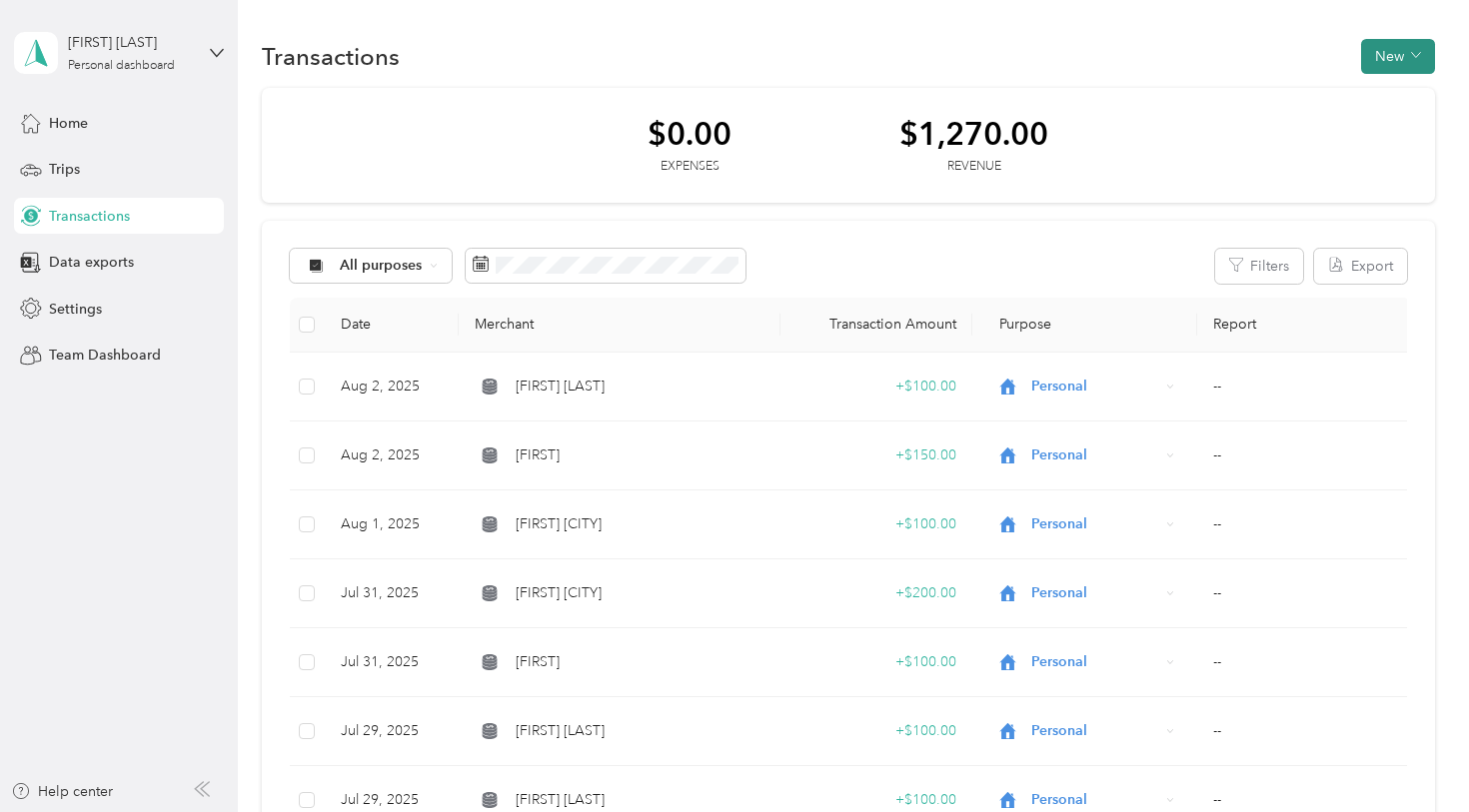 click on "New" at bounding box center (1398, 56) 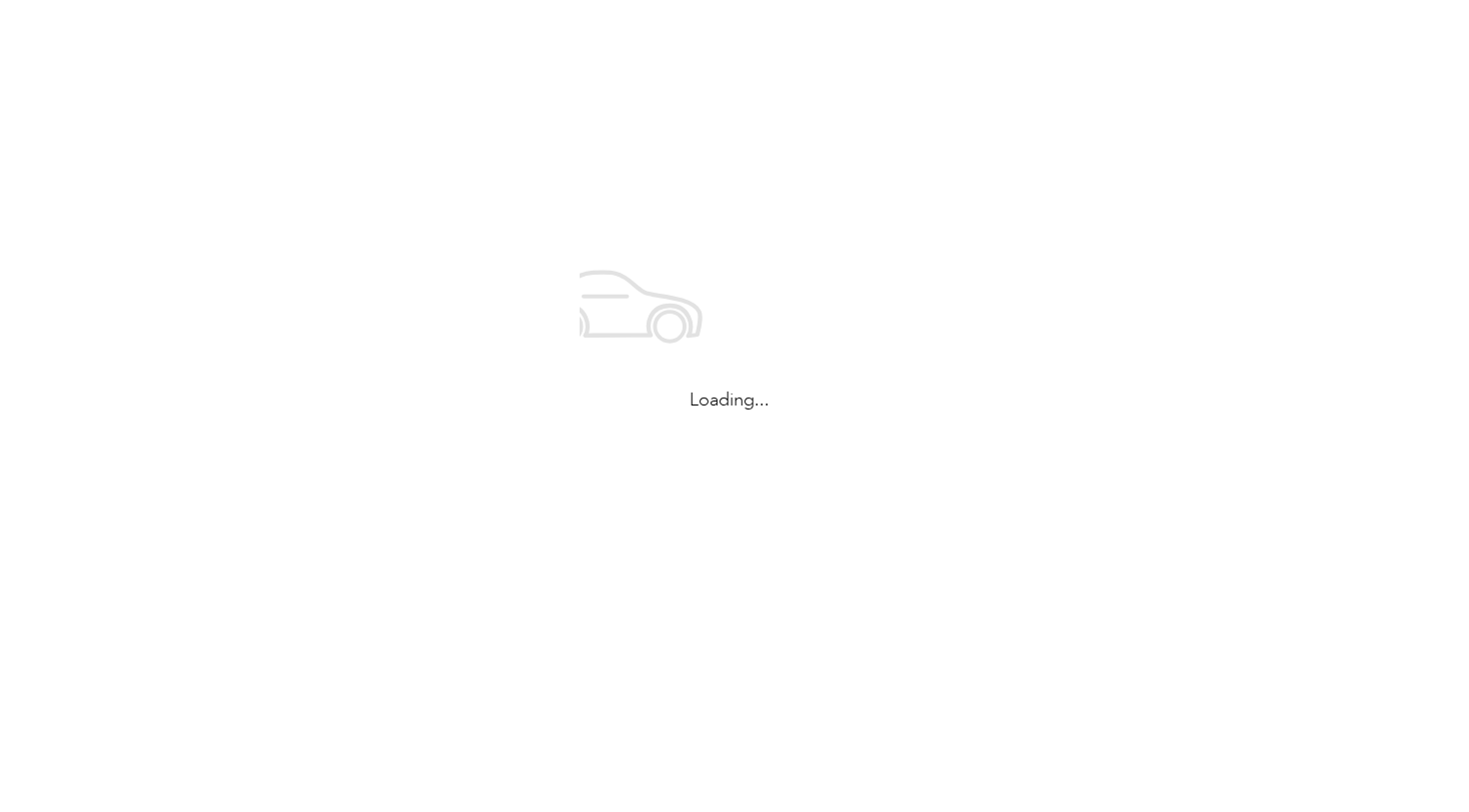 scroll, scrollTop: 0, scrollLeft: 0, axis: both 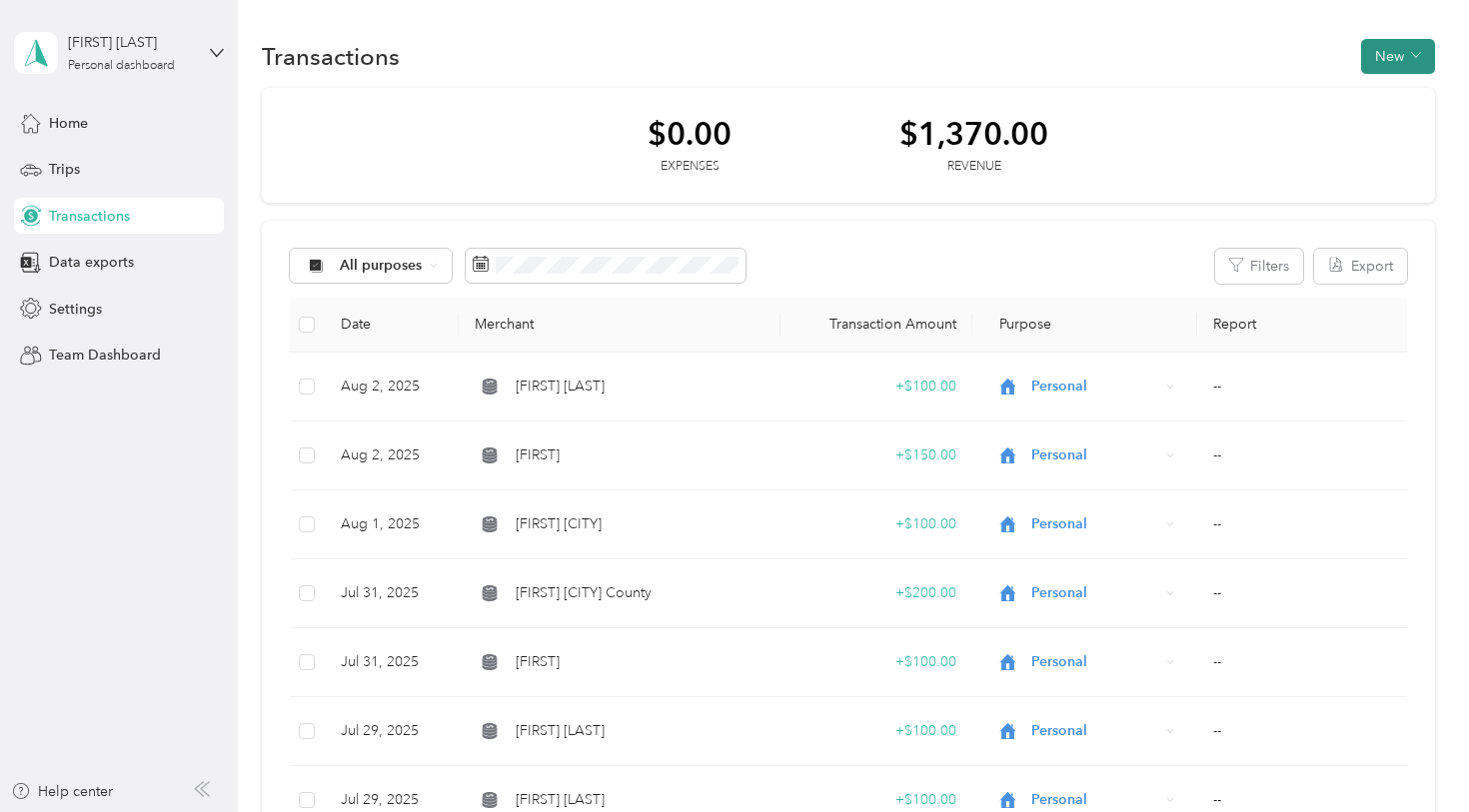 click on "New" at bounding box center [1398, 56] 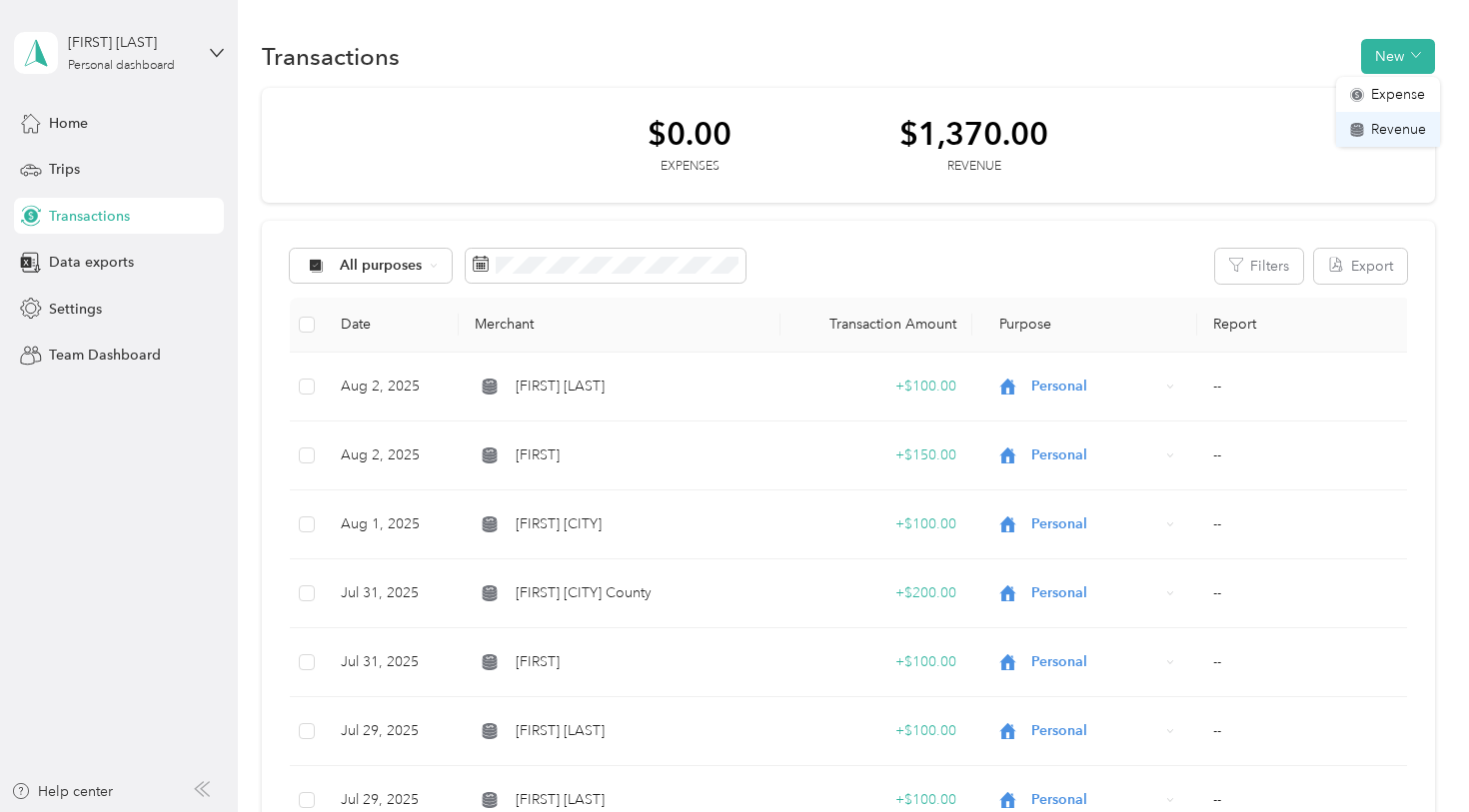 click on "Revenue" at bounding box center (1398, 129) 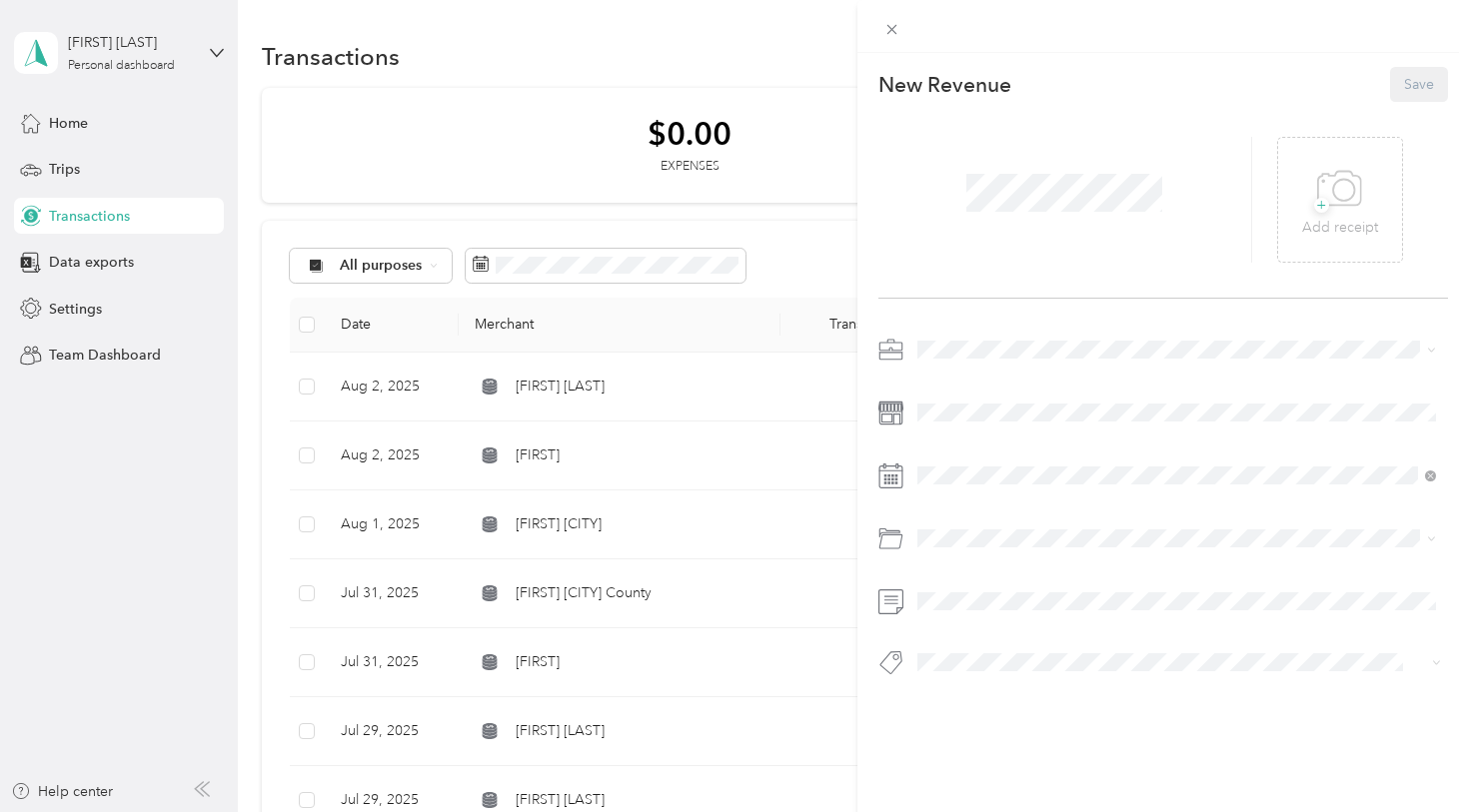 click 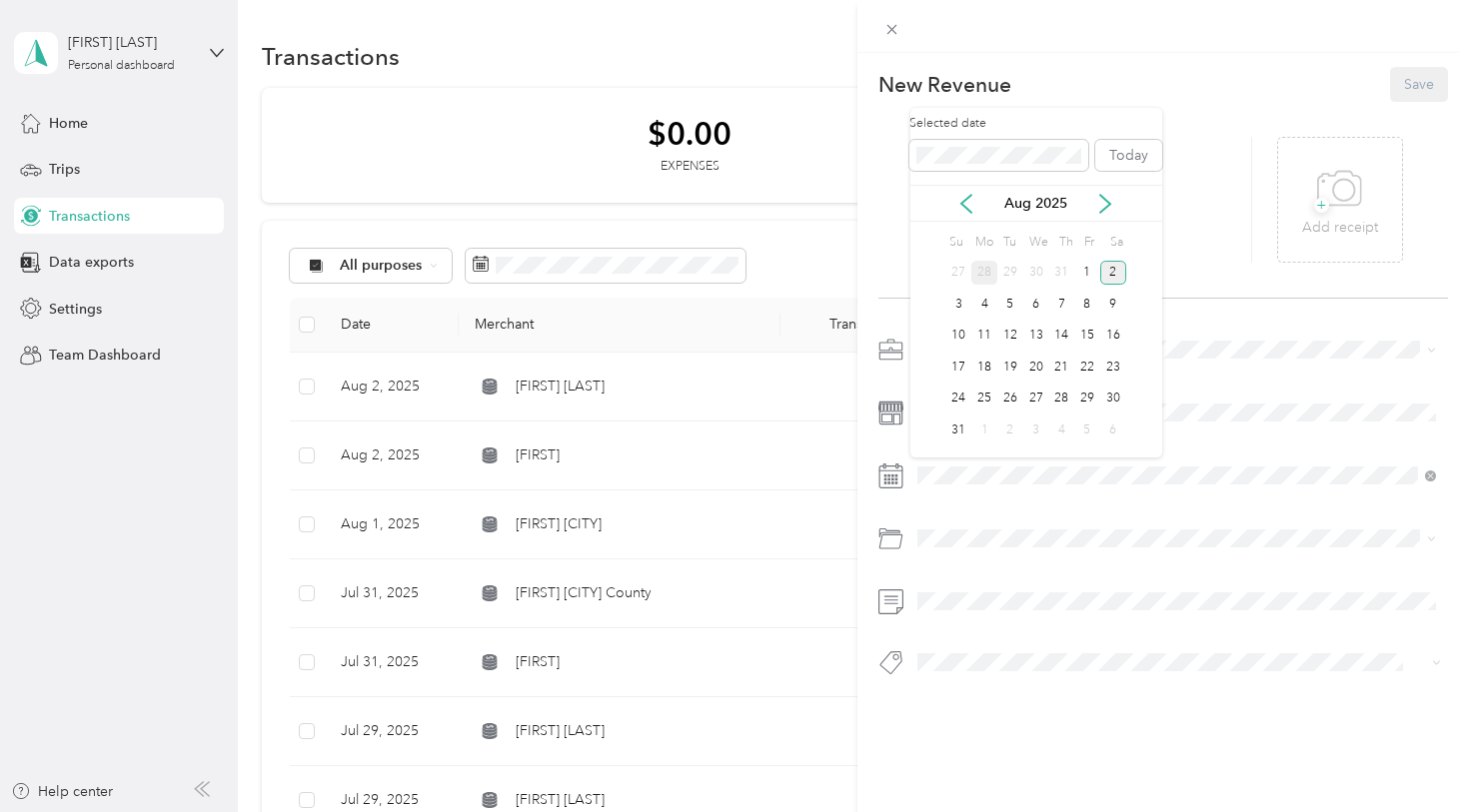 click on "28" at bounding box center (984, 273) 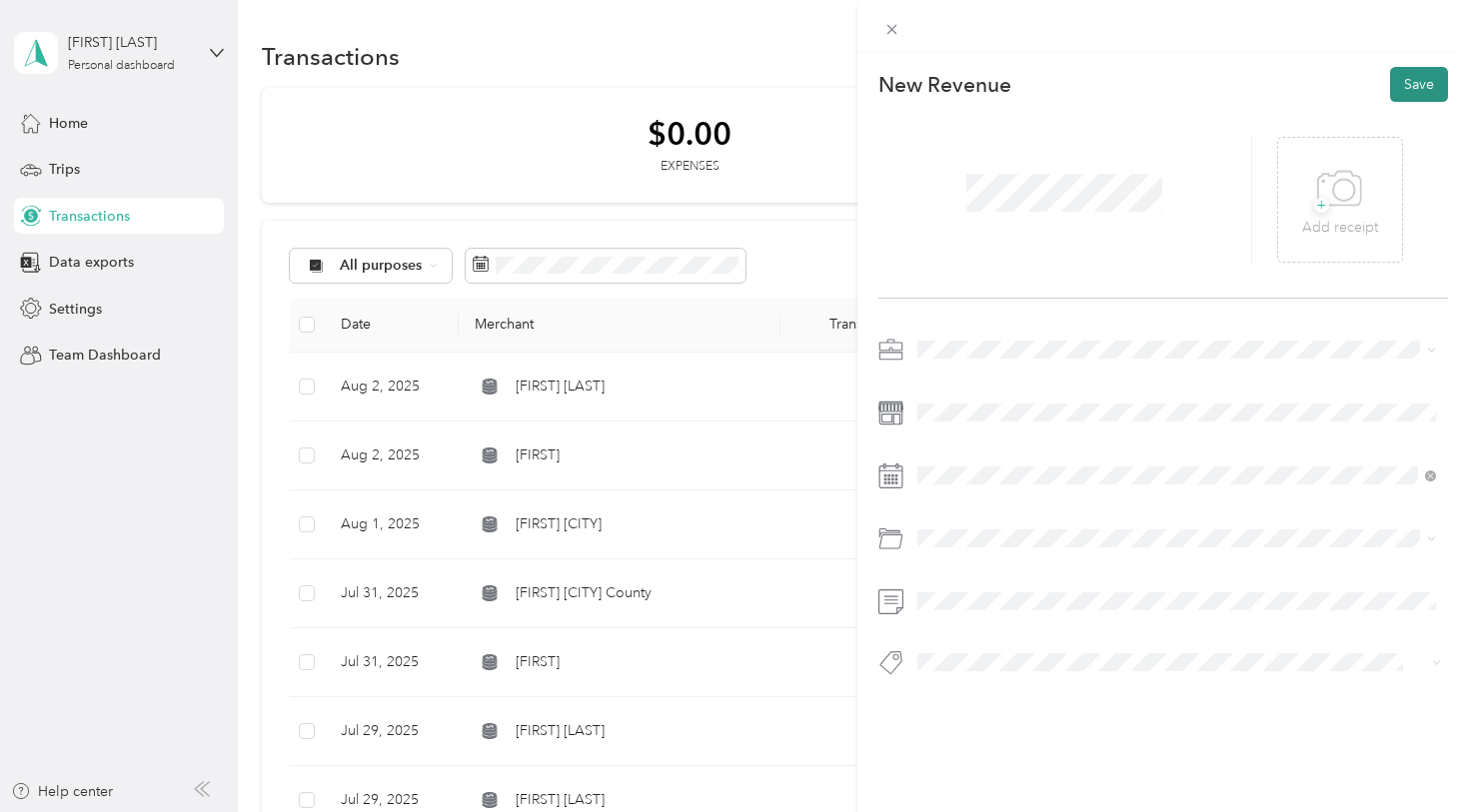 click on "Save" at bounding box center [1419, 84] 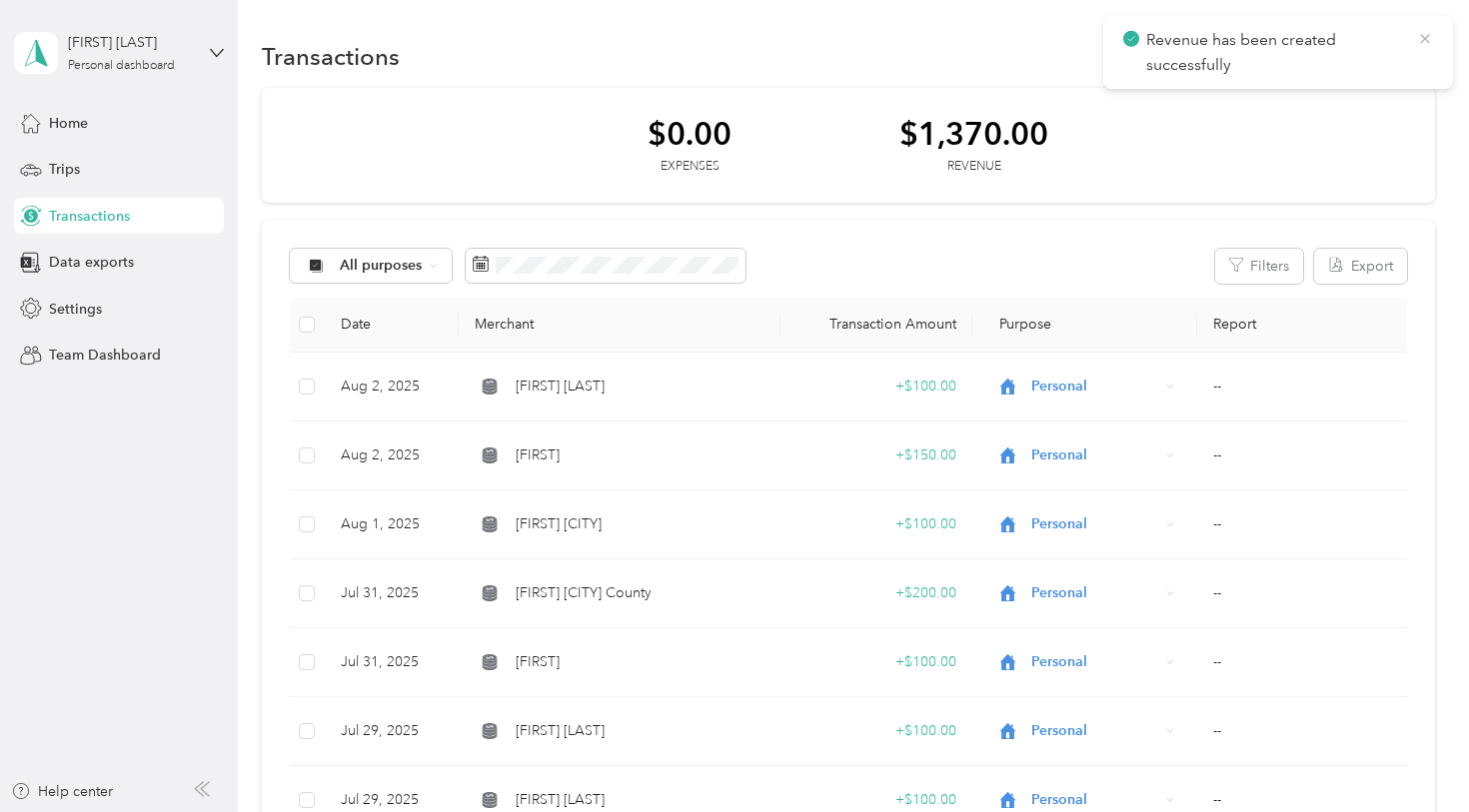 click 